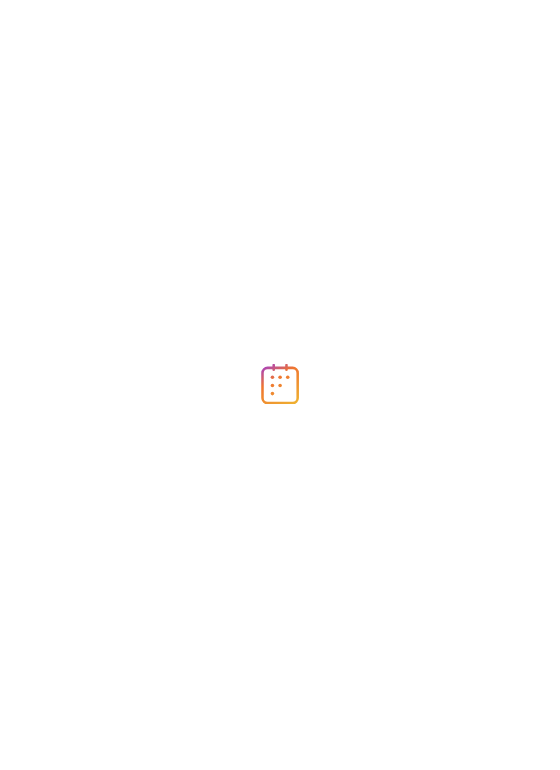 scroll, scrollTop: 0, scrollLeft: 0, axis: both 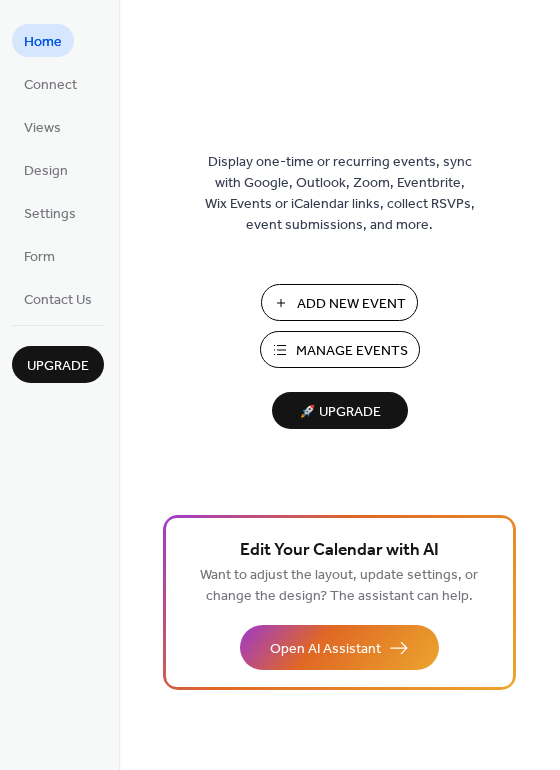 click on "Manage Events" at bounding box center [352, 351] 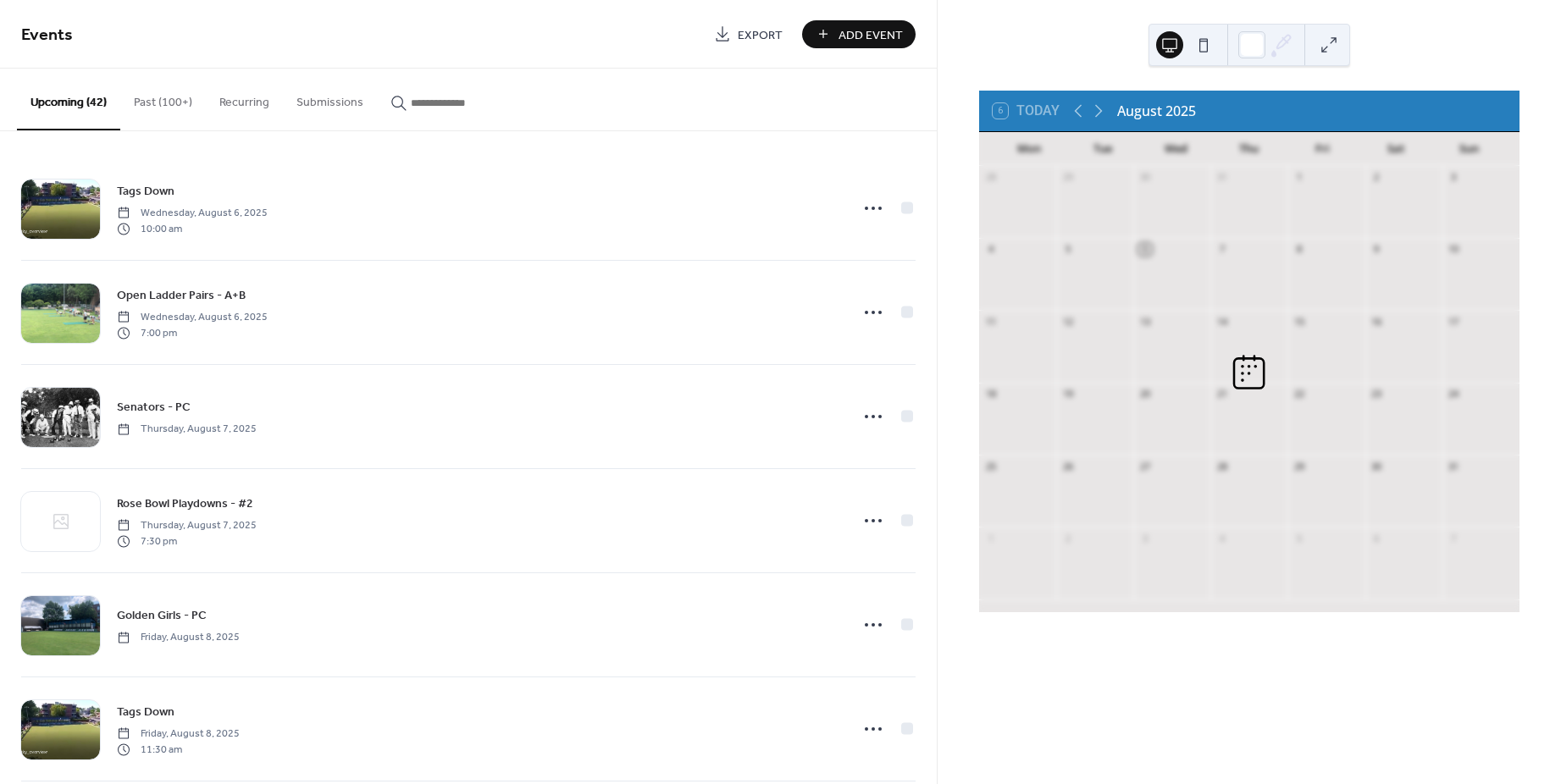 scroll, scrollTop: 0, scrollLeft: 0, axis: both 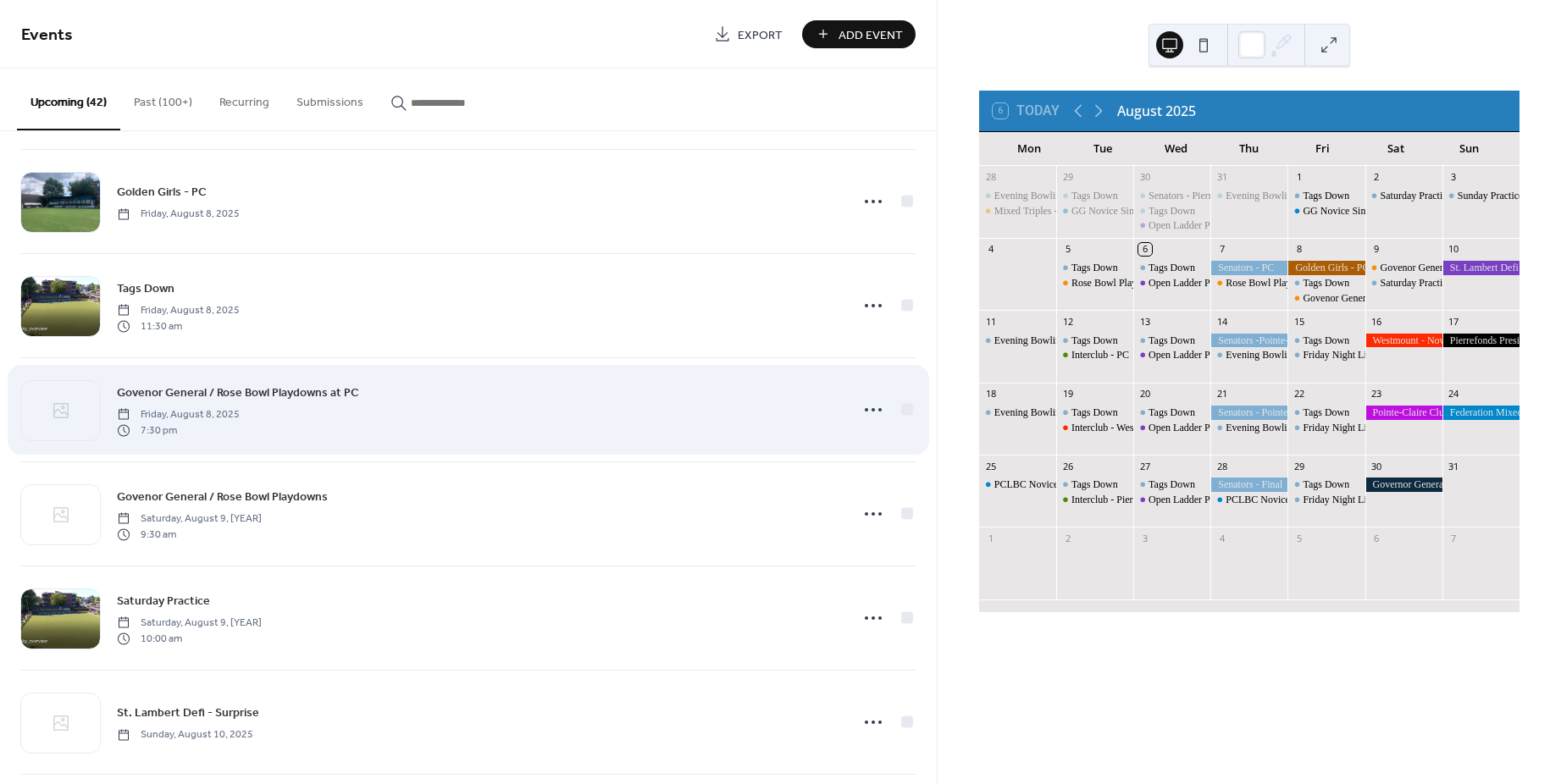 click on "Govenor General / Rose Bowl Playdowns at PC" at bounding box center [238, 393] 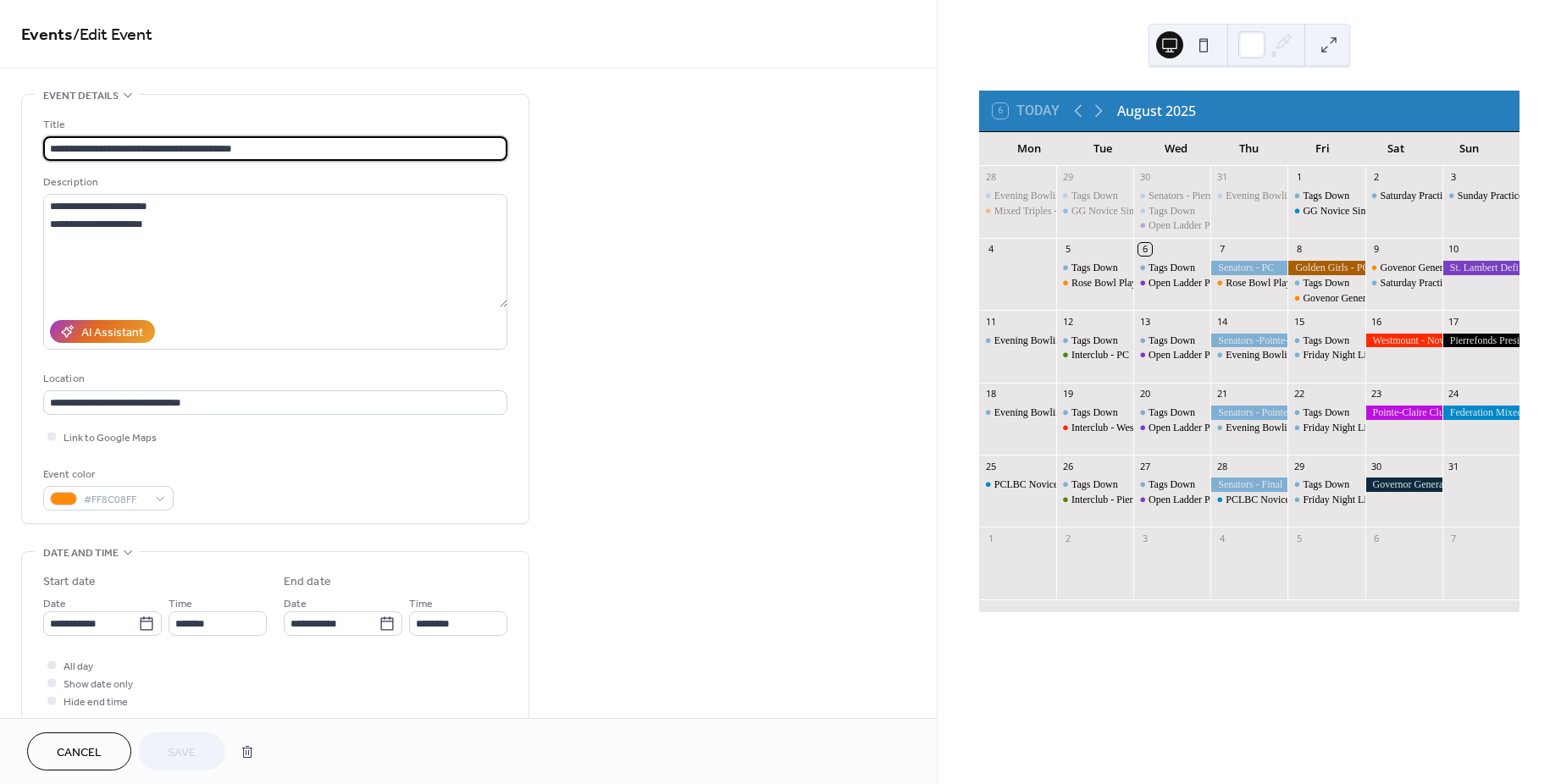 drag, startPoint x: 242, startPoint y: 146, endPoint x: 325, endPoint y: 139, distance: 83.29466 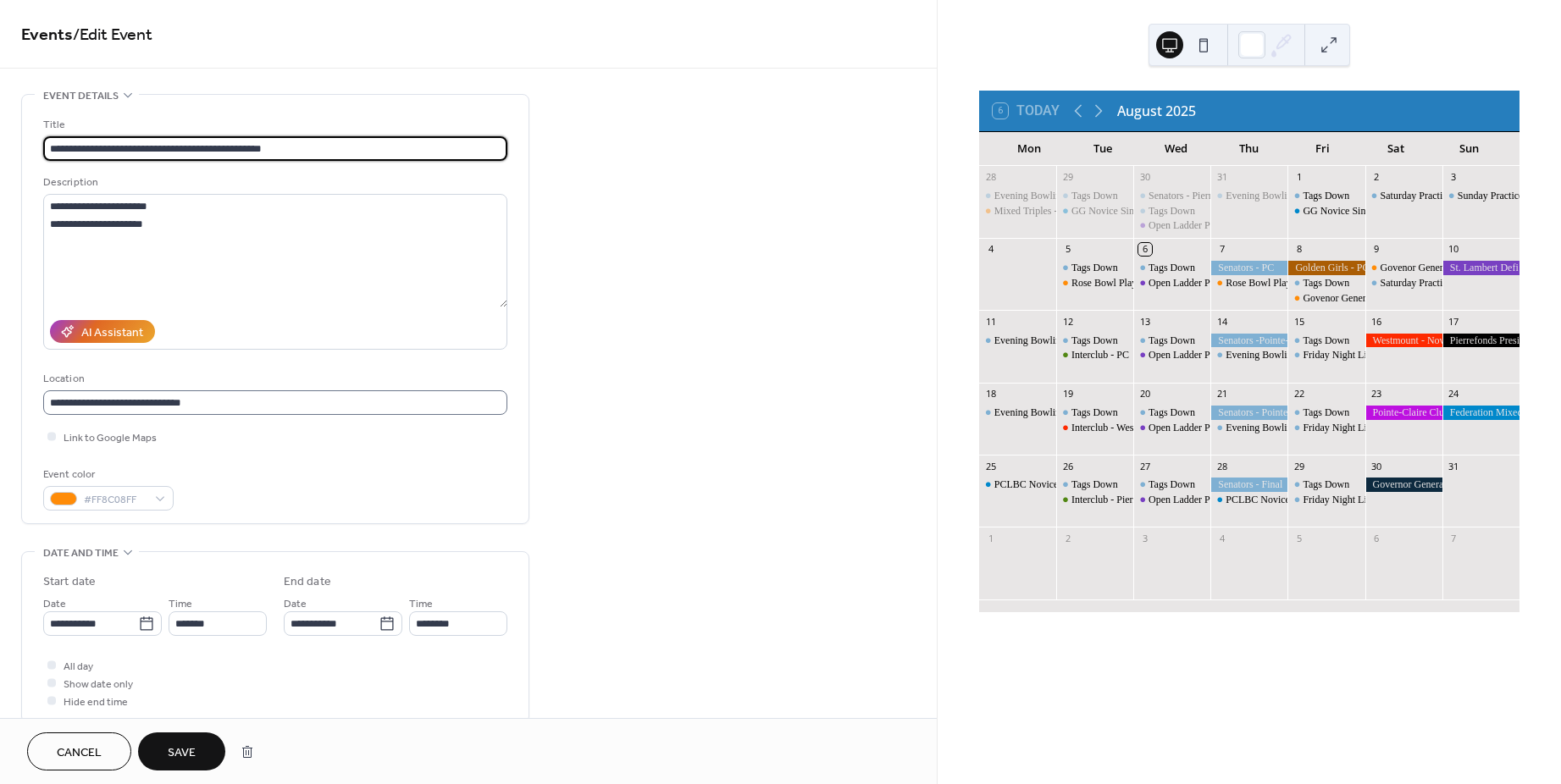 type on "**********" 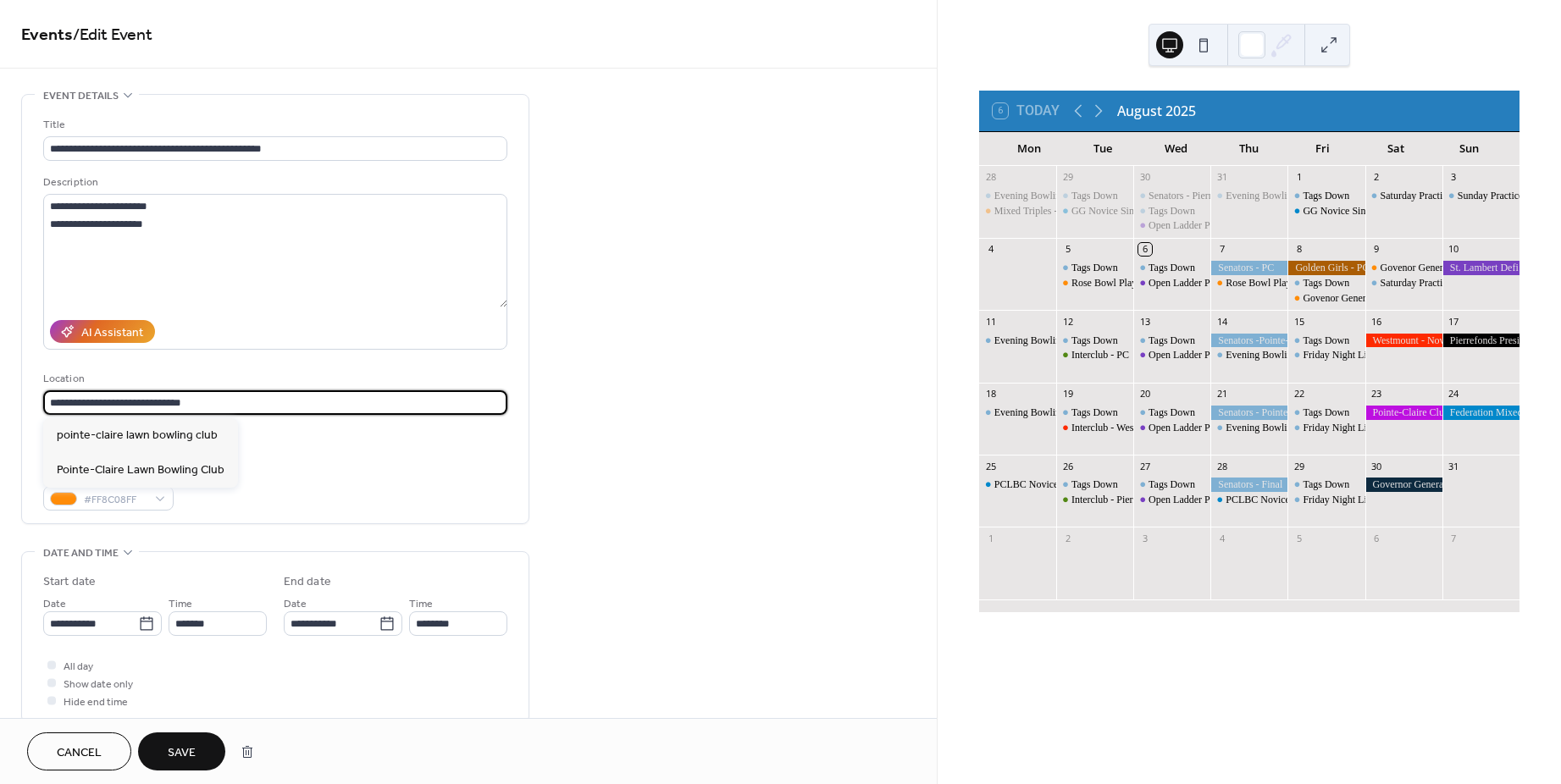 scroll, scrollTop: 1, scrollLeft: 0, axis: vertical 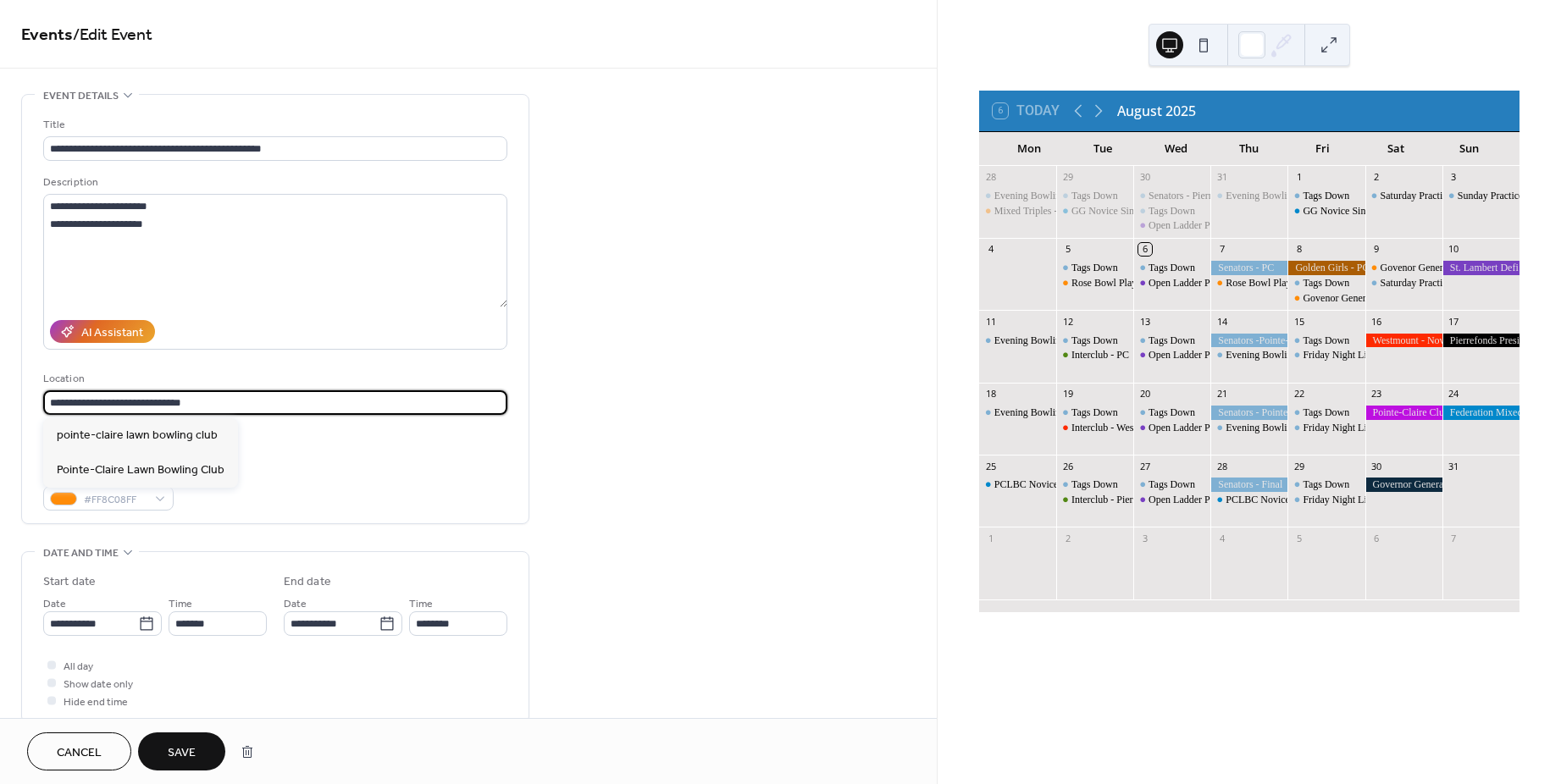 drag, startPoint x: 211, startPoint y: 392, endPoint x: -69, endPoint y: 389, distance: 280.01607 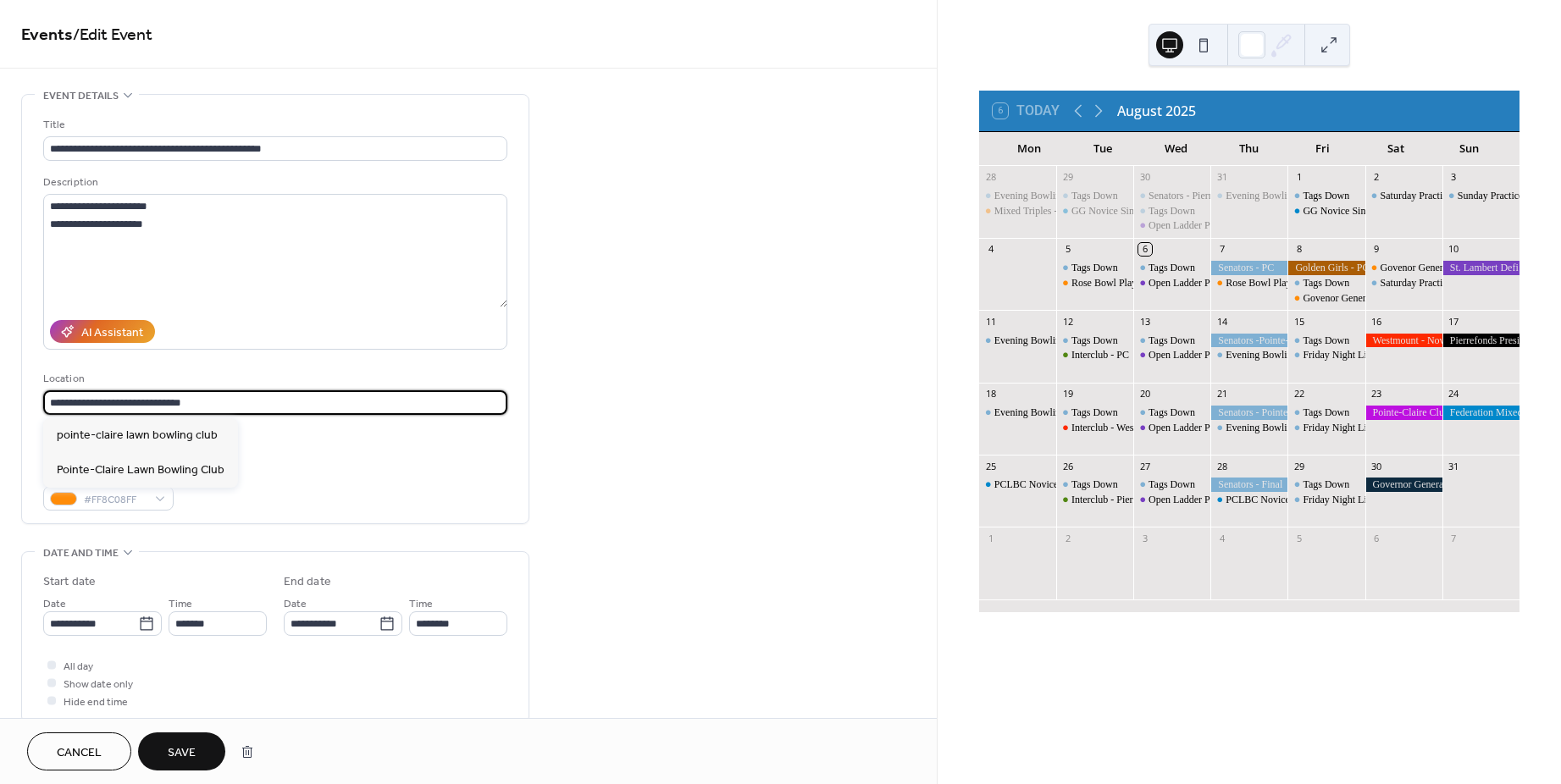 click on "**********" at bounding box center (780, 392) 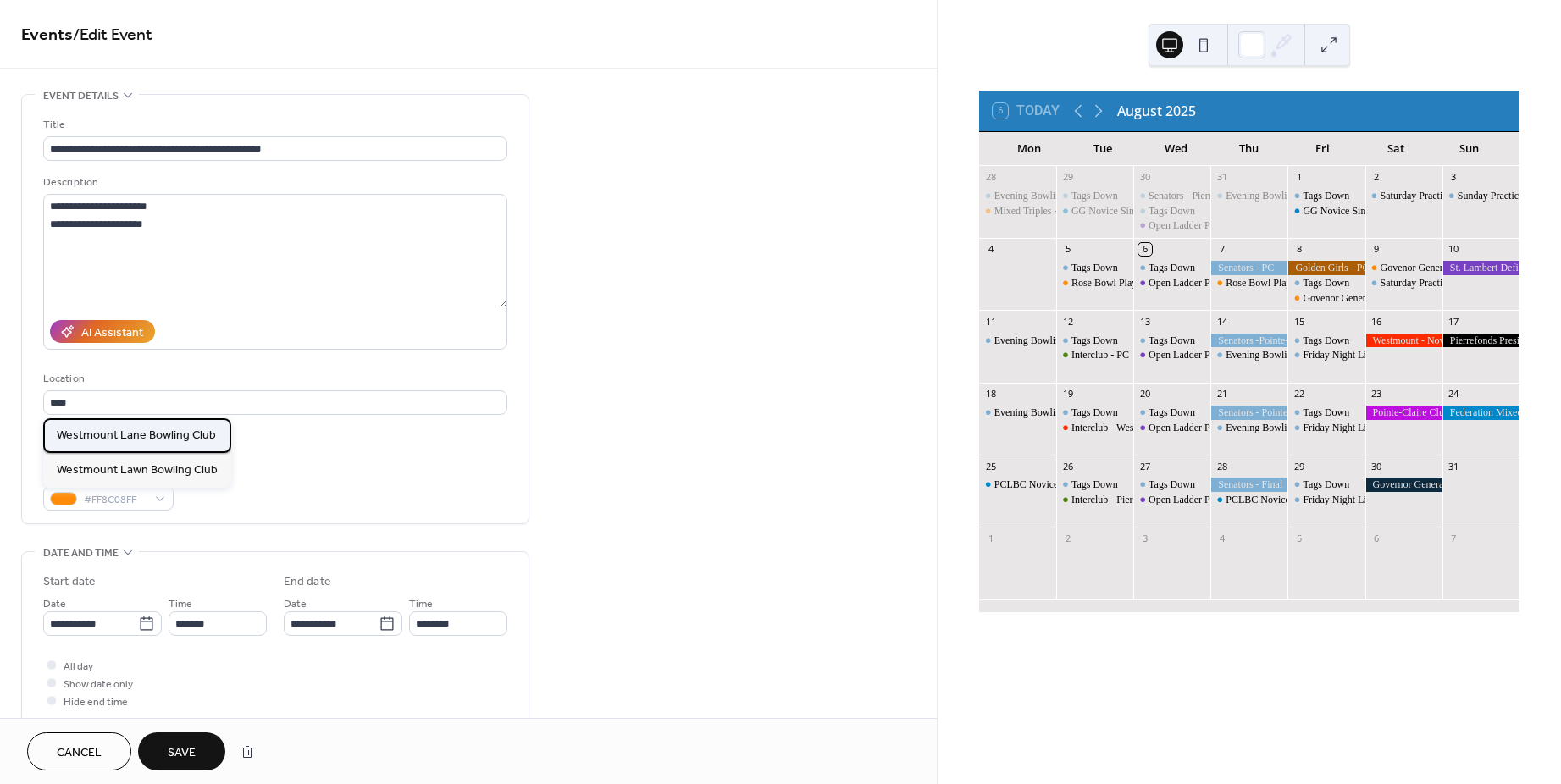 click on "Westmount Lane Bowling Club" at bounding box center (136, 434) 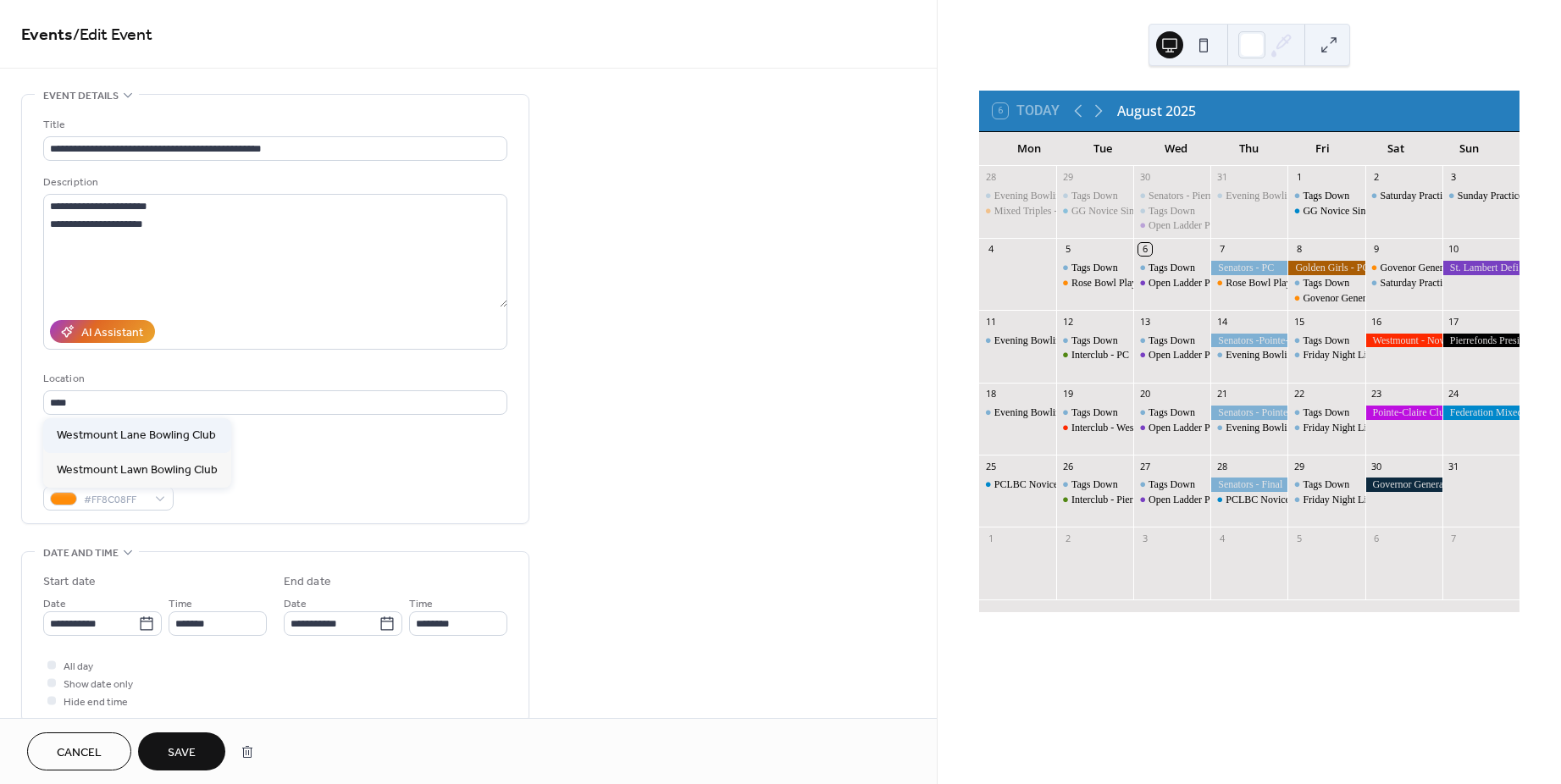 type on "**********" 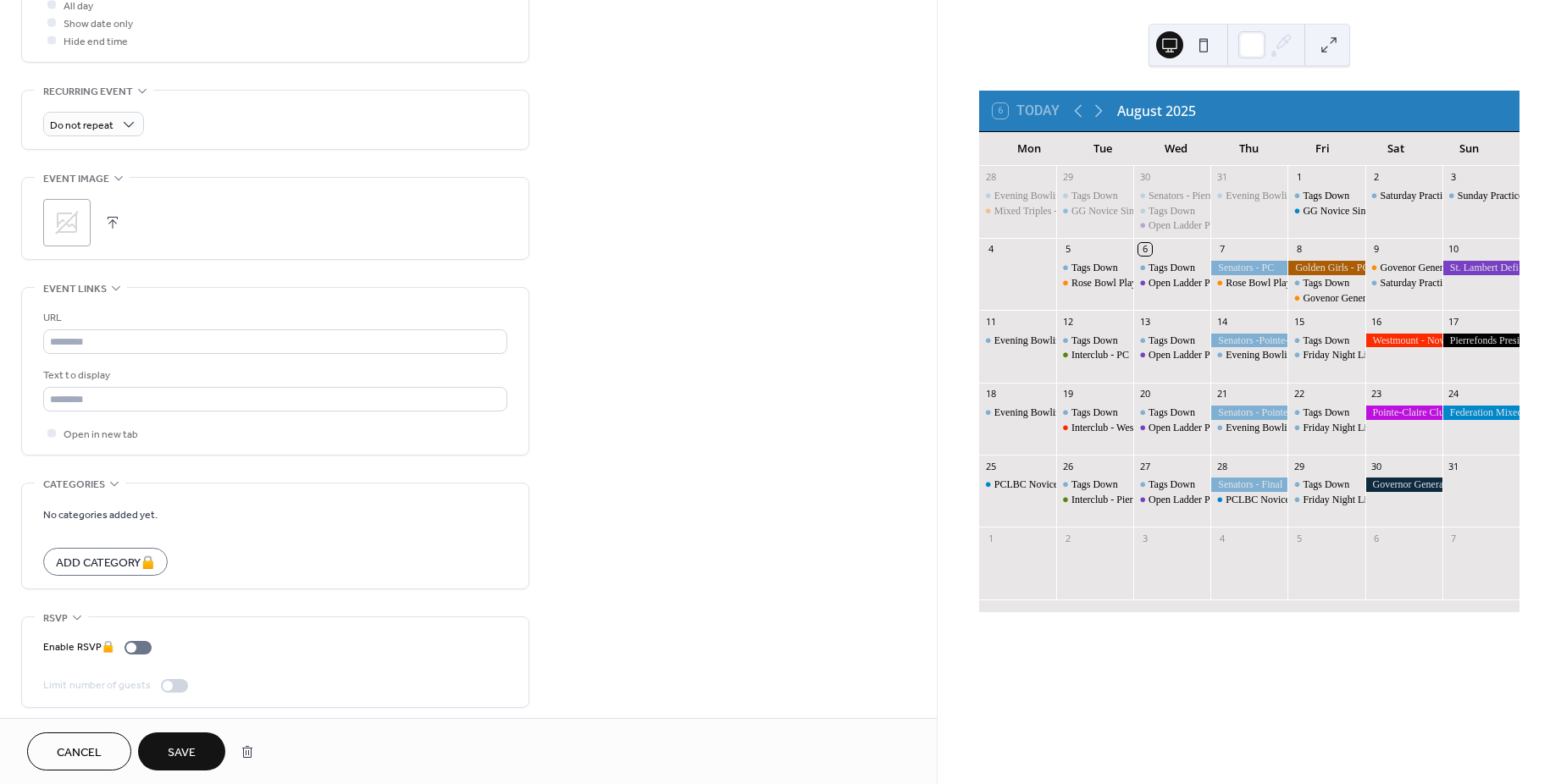 scroll, scrollTop: 664, scrollLeft: 0, axis: vertical 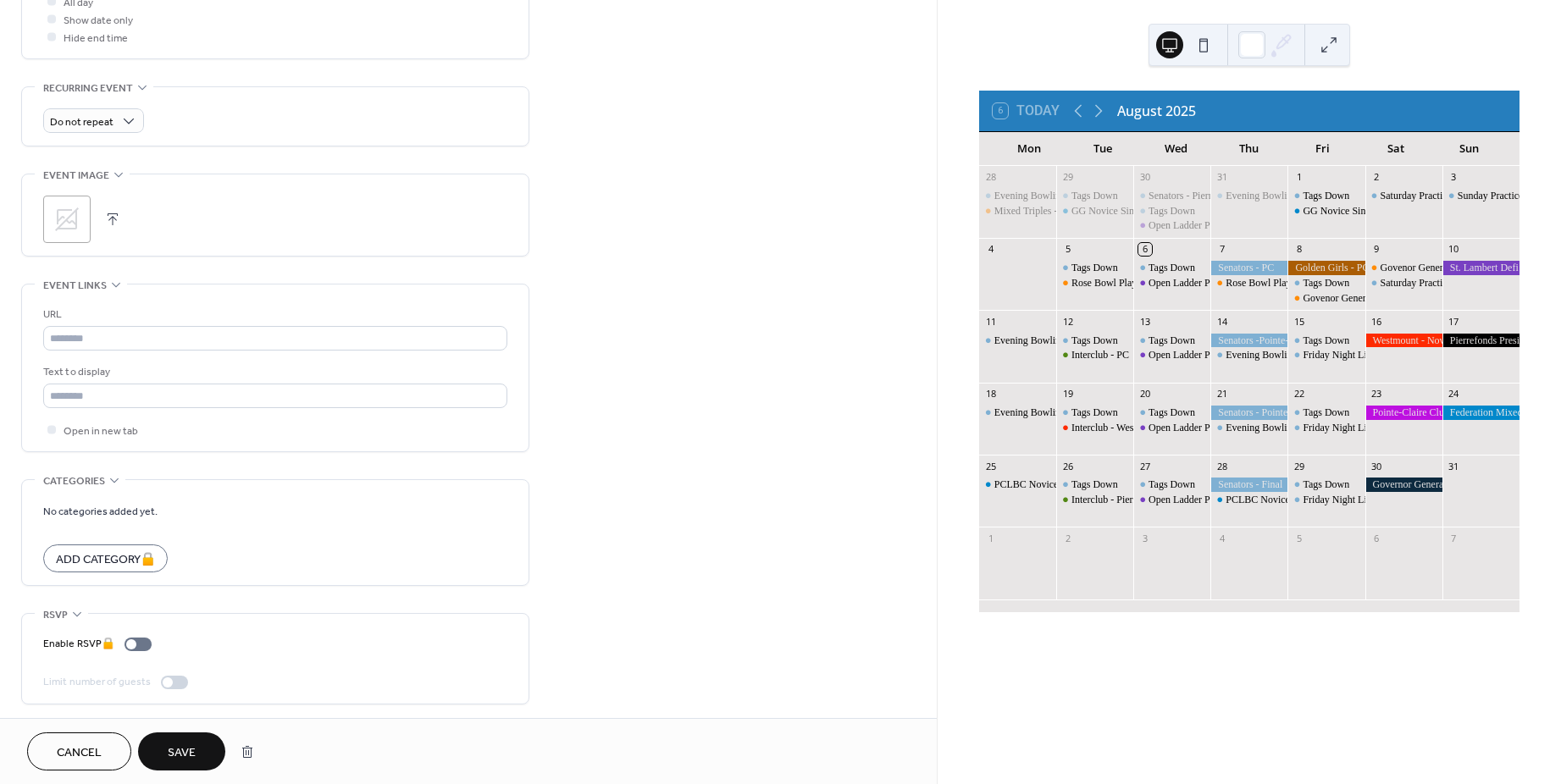 click on "Save" at bounding box center (181, 751) 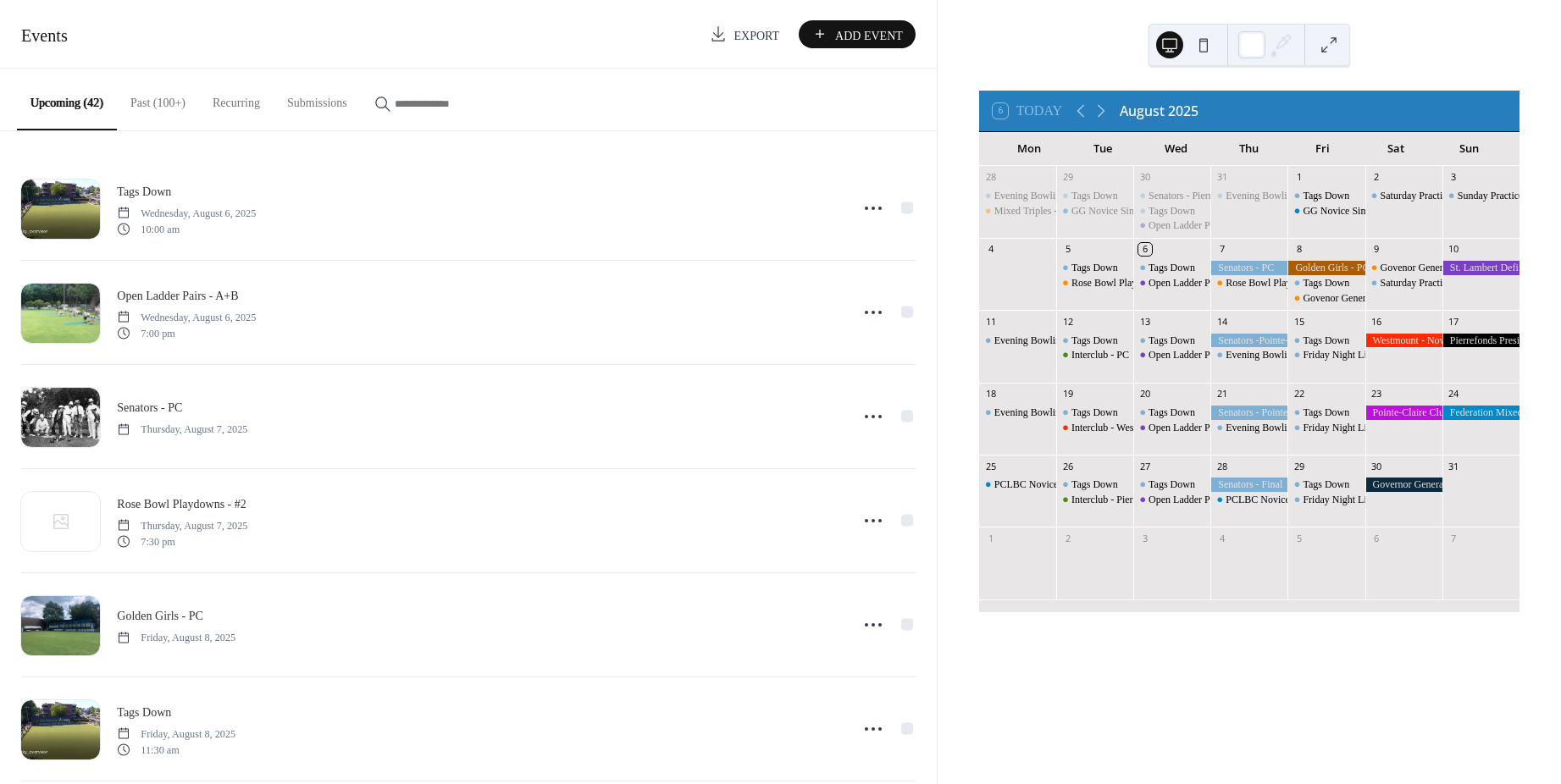 scroll, scrollTop: 0, scrollLeft: 0, axis: both 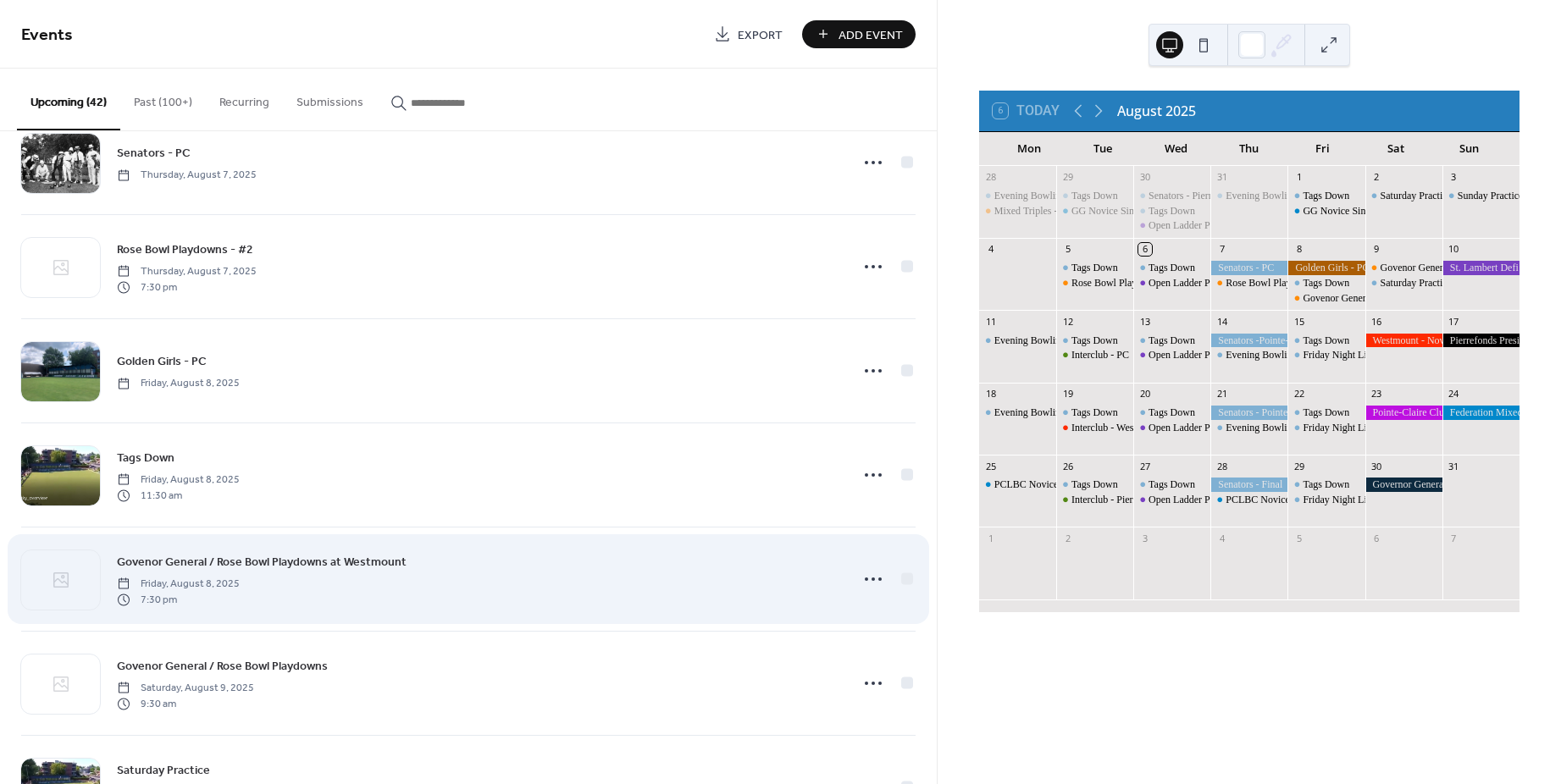 click on "Govenor General / Rose Bowl Playdowns at Westmount" at bounding box center (262, 562) 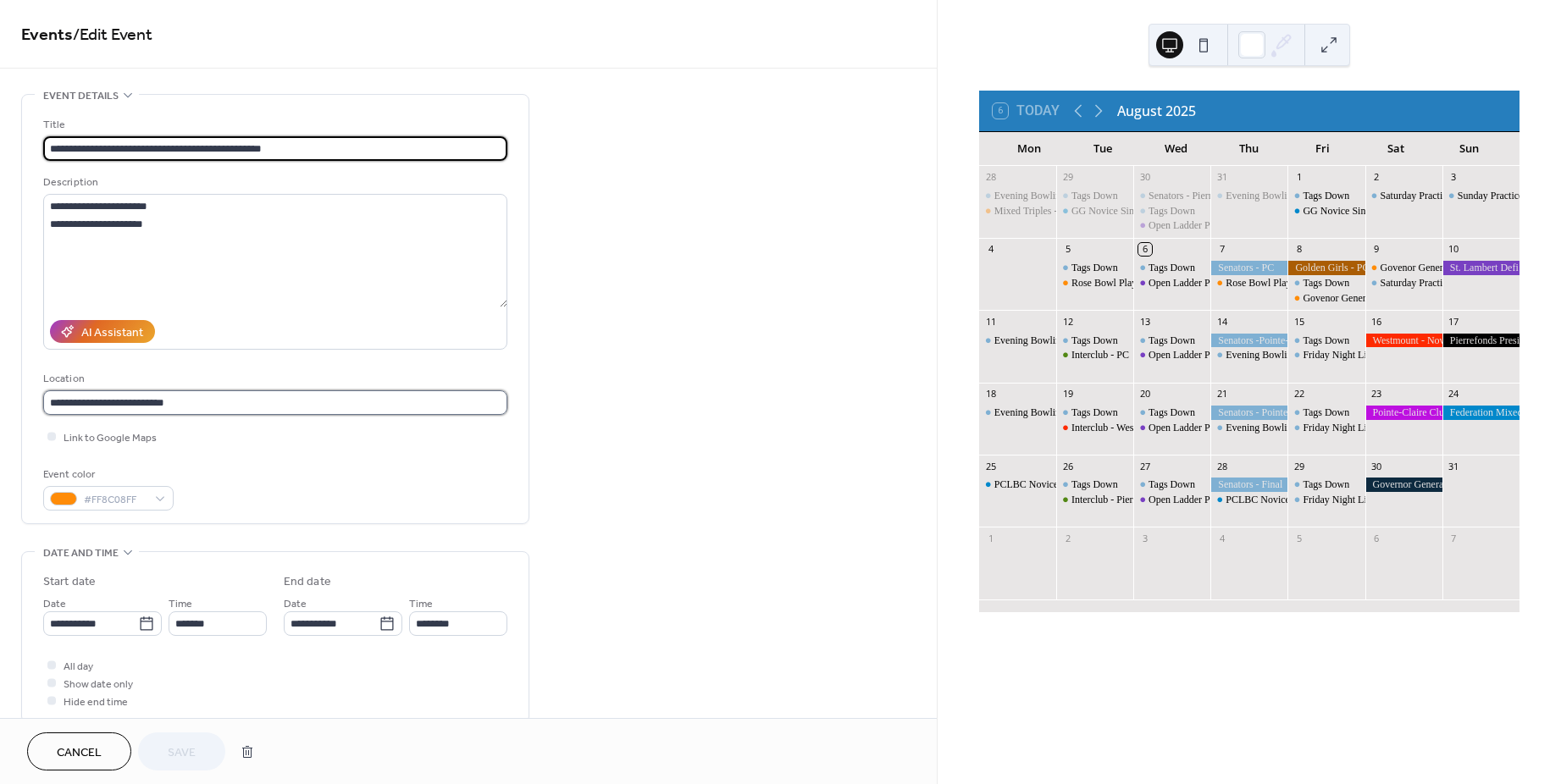 click on "**********" at bounding box center (275, 402) 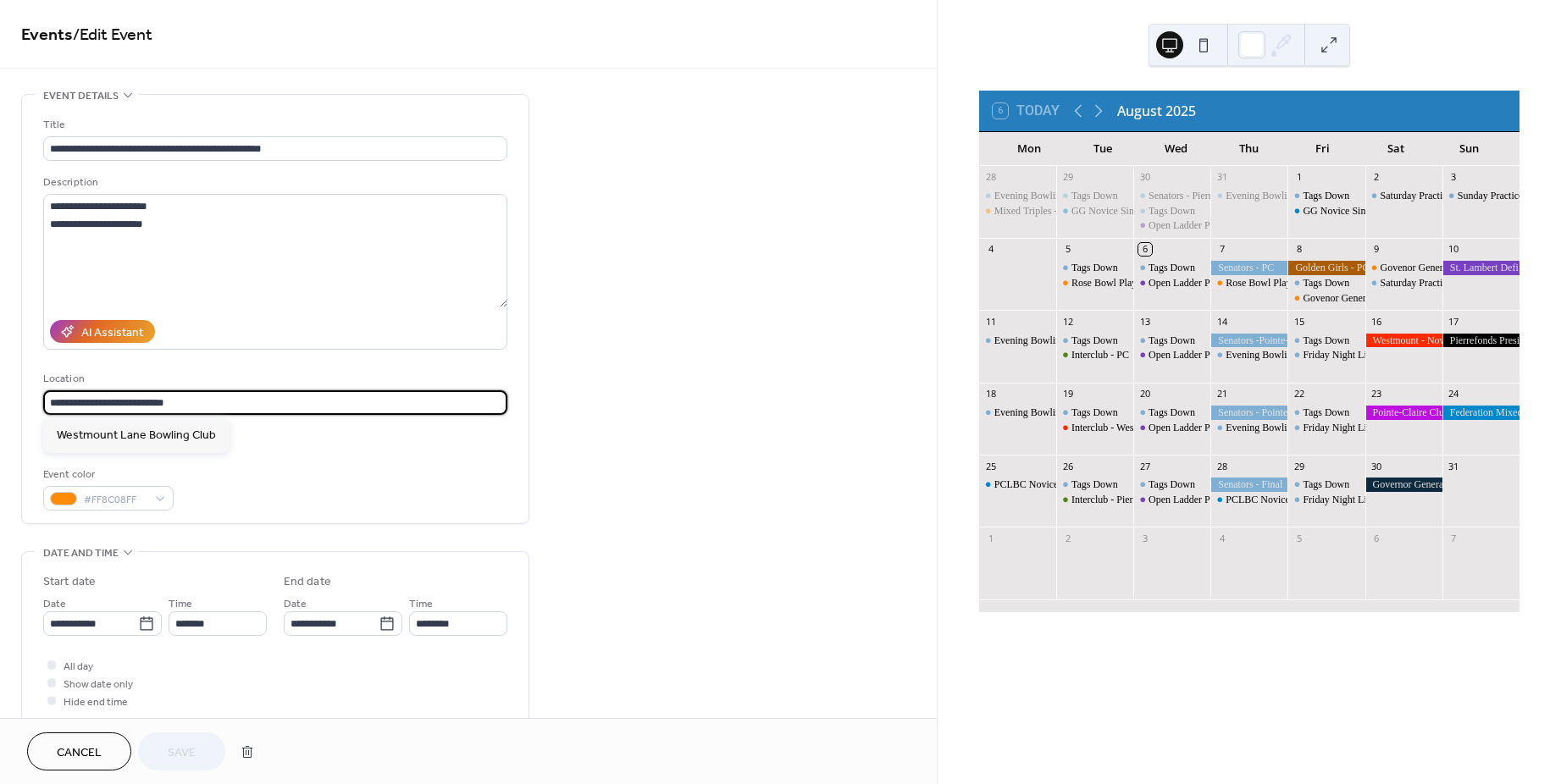 scroll, scrollTop: 1, scrollLeft: 0, axis: vertical 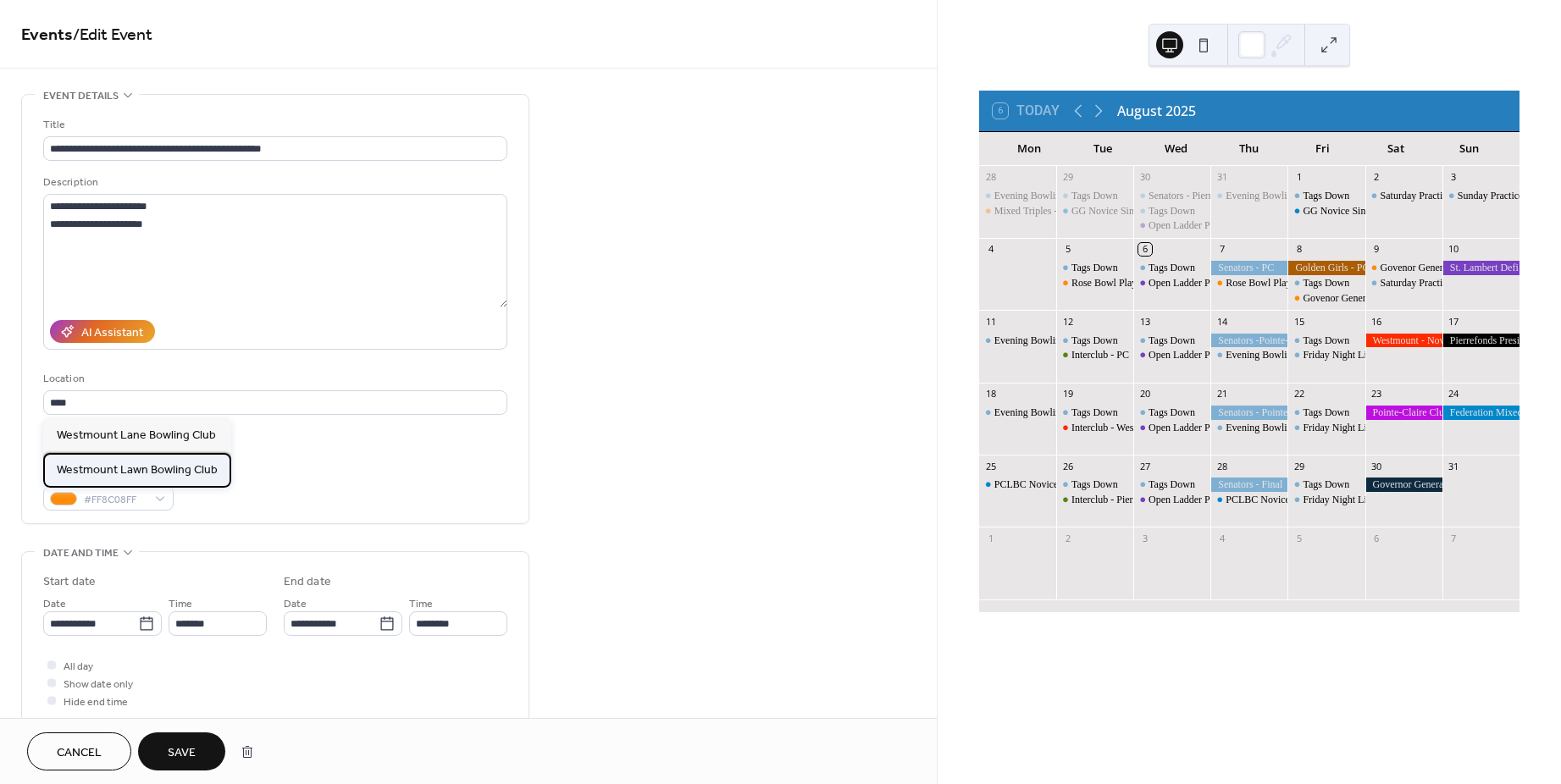 click on "Westmount Lawn Bowling Club" at bounding box center (137, 469) 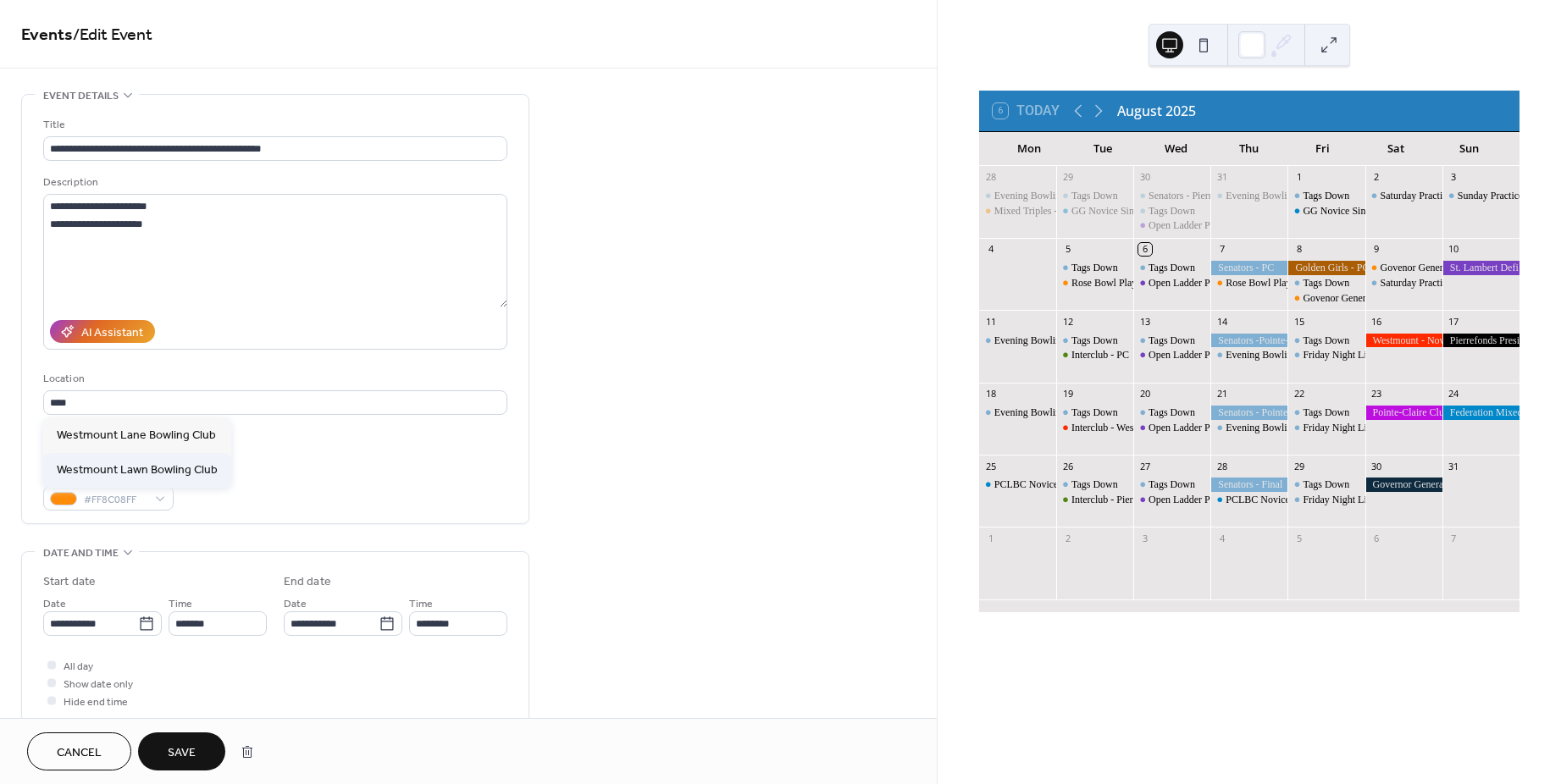 scroll, scrollTop: 0, scrollLeft: 0, axis: both 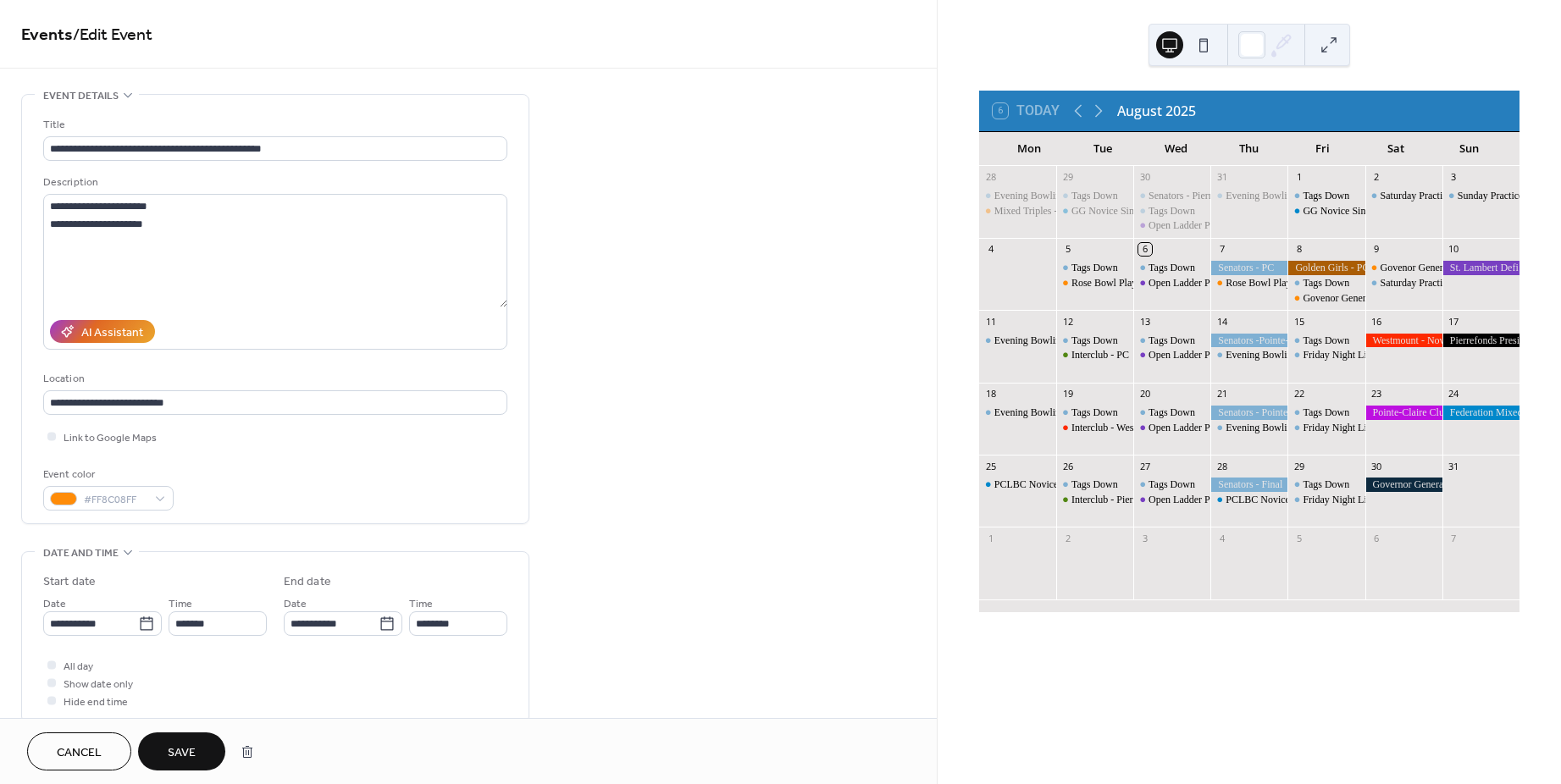 click on "Save" at bounding box center [181, 753] 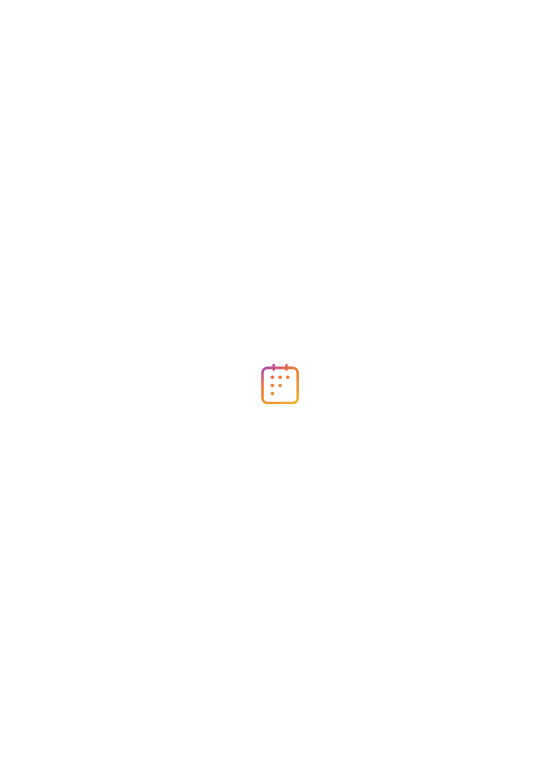 scroll, scrollTop: 0, scrollLeft: 0, axis: both 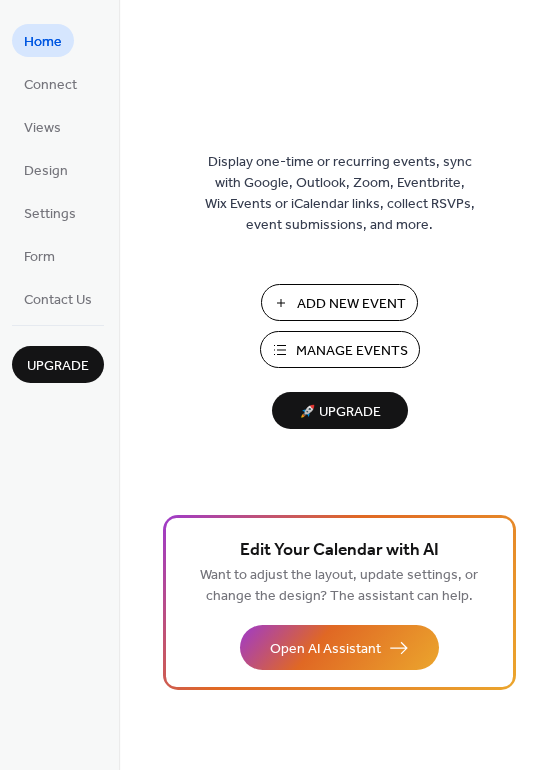 click on "Manage Events" at bounding box center (352, 351) 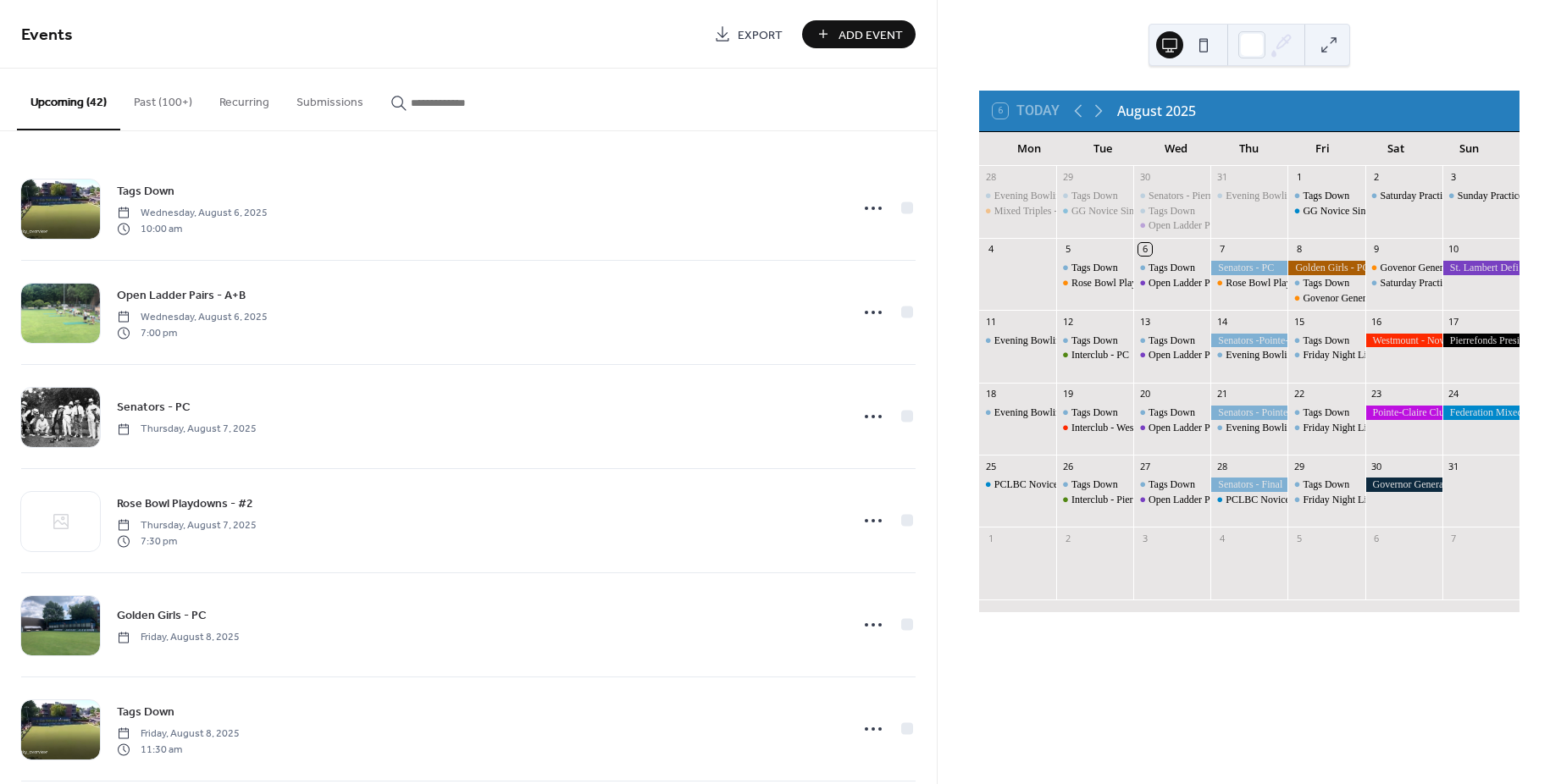 scroll, scrollTop: 0, scrollLeft: 0, axis: both 